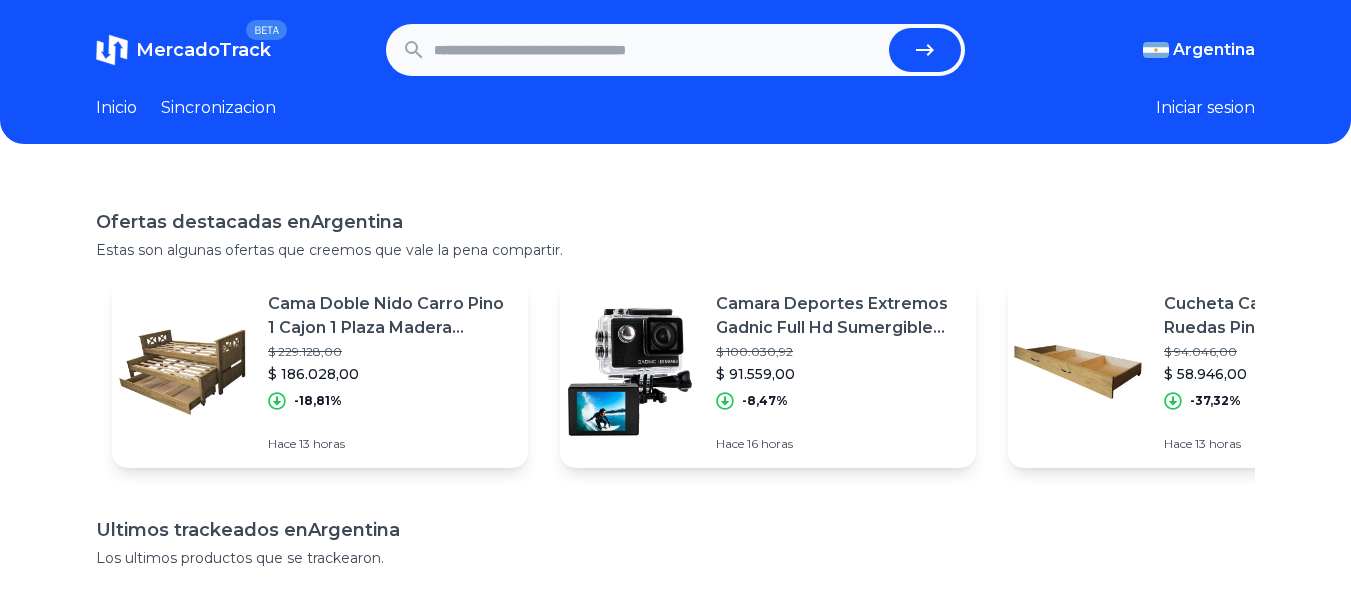 scroll, scrollTop: 0, scrollLeft: 0, axis: both 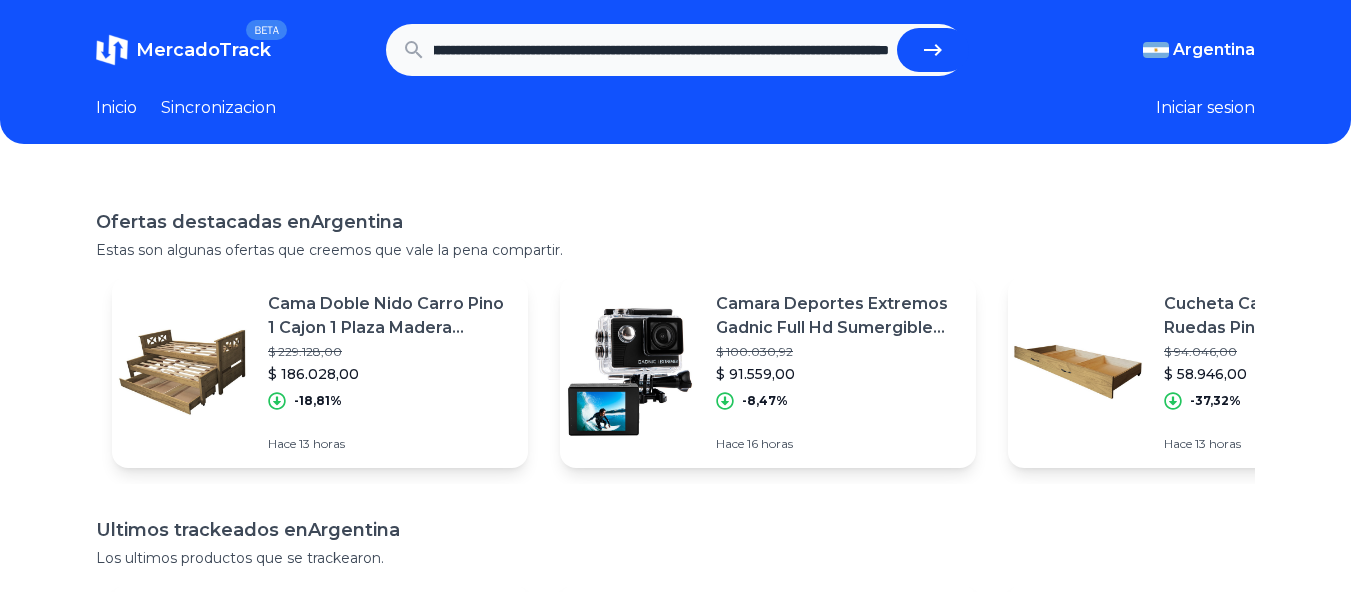 type on "**********" 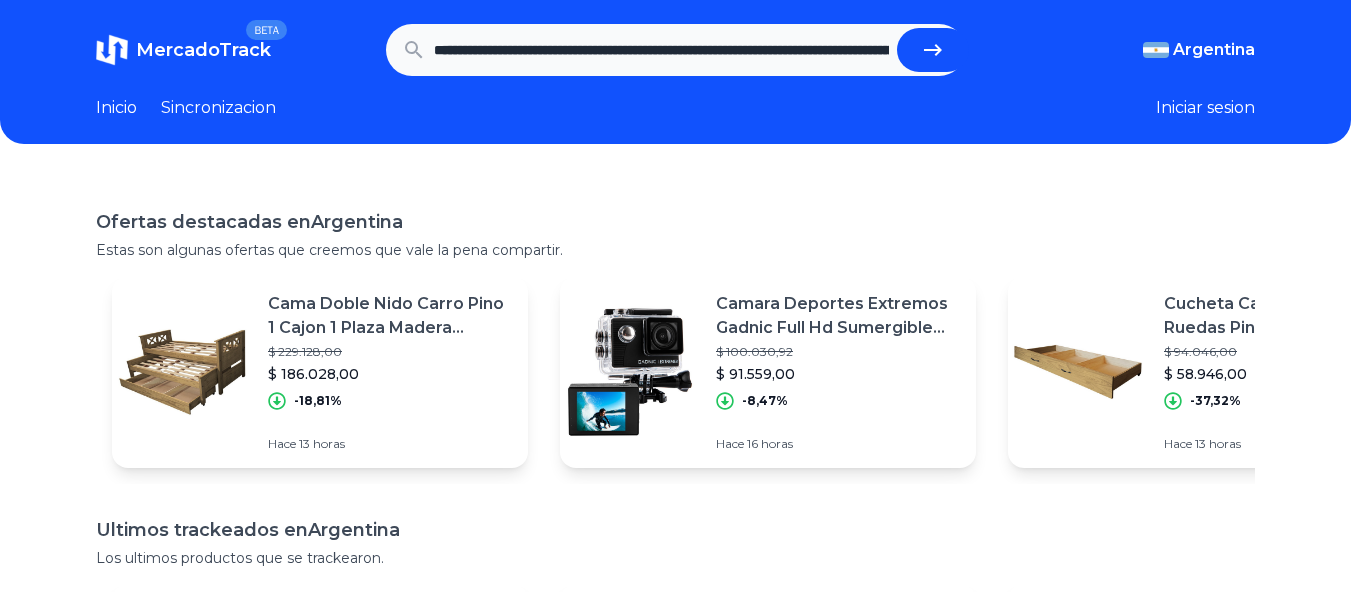 click at bounding box center (933, 50) 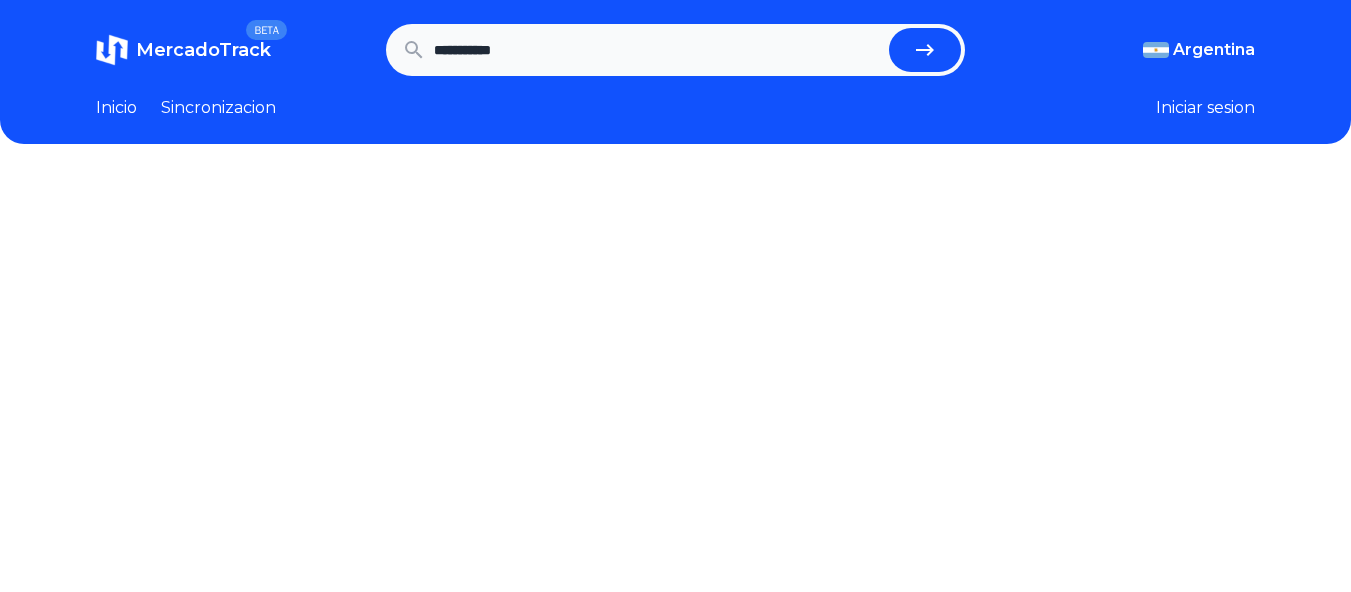 scroll, scrollTop: 0, scrollLeft: 0, axis: both 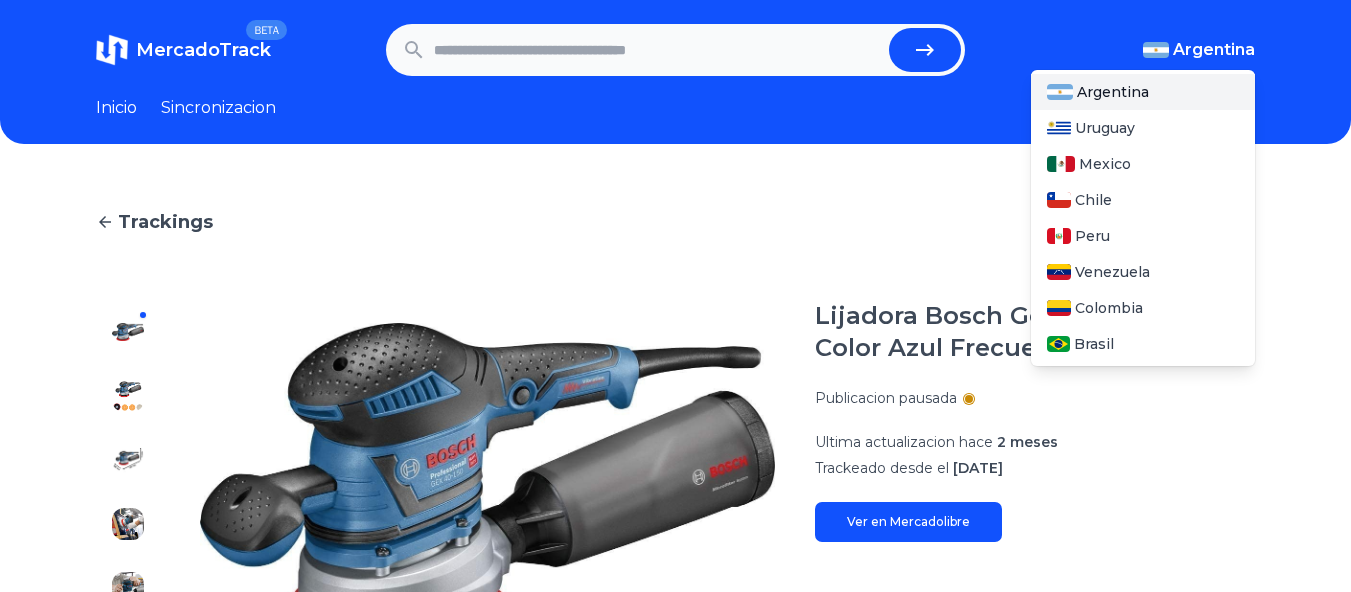 click on "Argentina" at bounding box center [1113, 92] 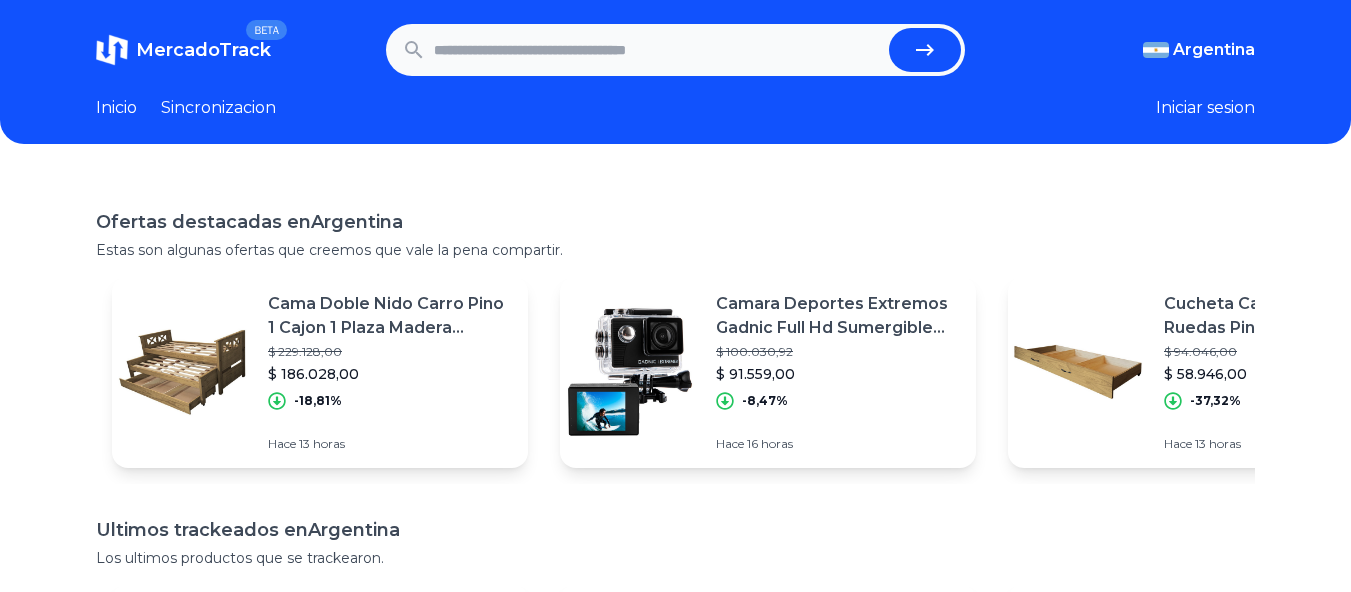click at bounding box center [658, 50] 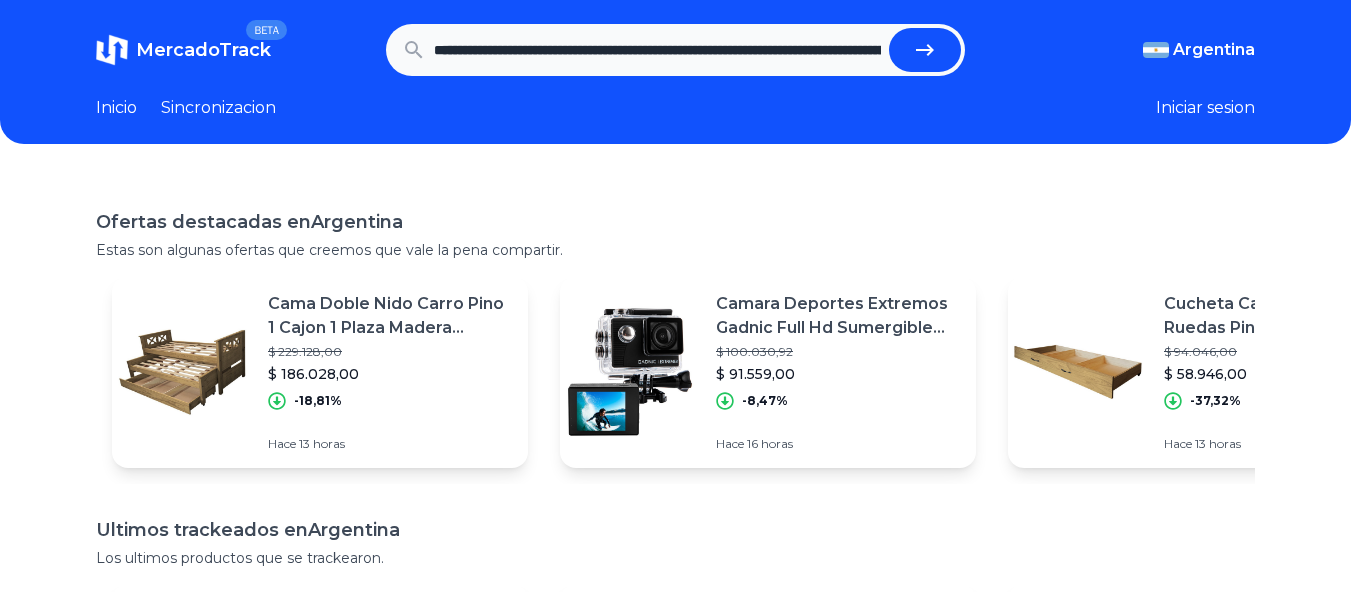 scroll, scrollTop: 0, scrollLeft: 432, axis: horizontal 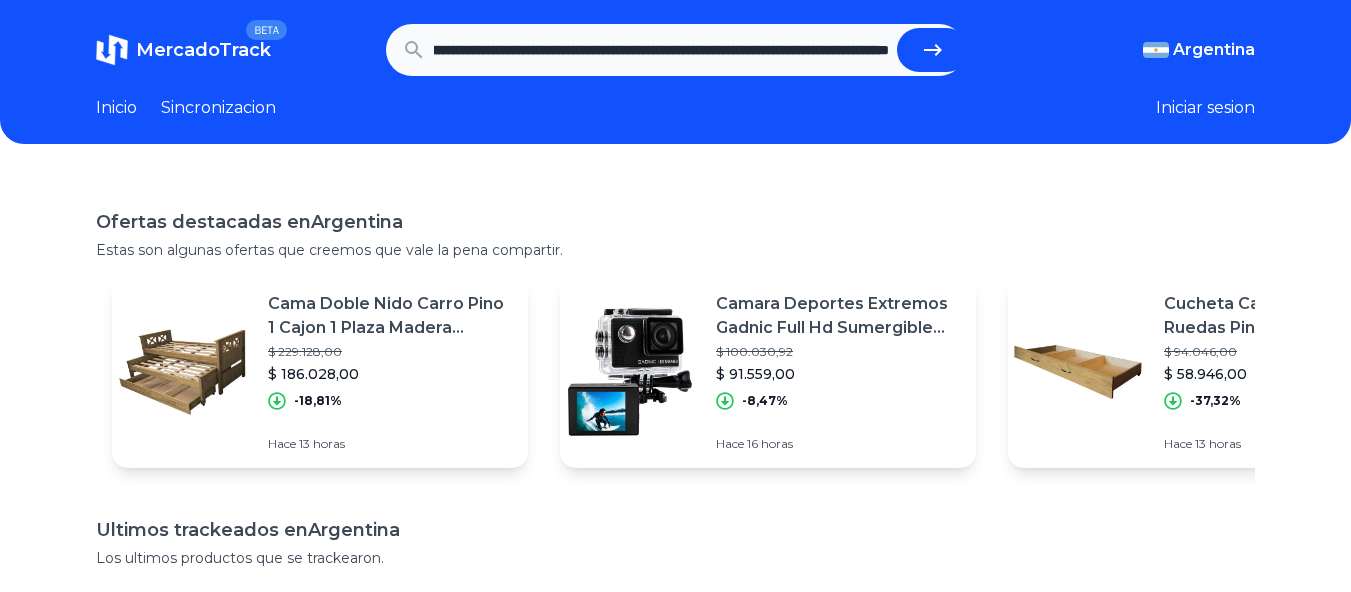 type on "**********" 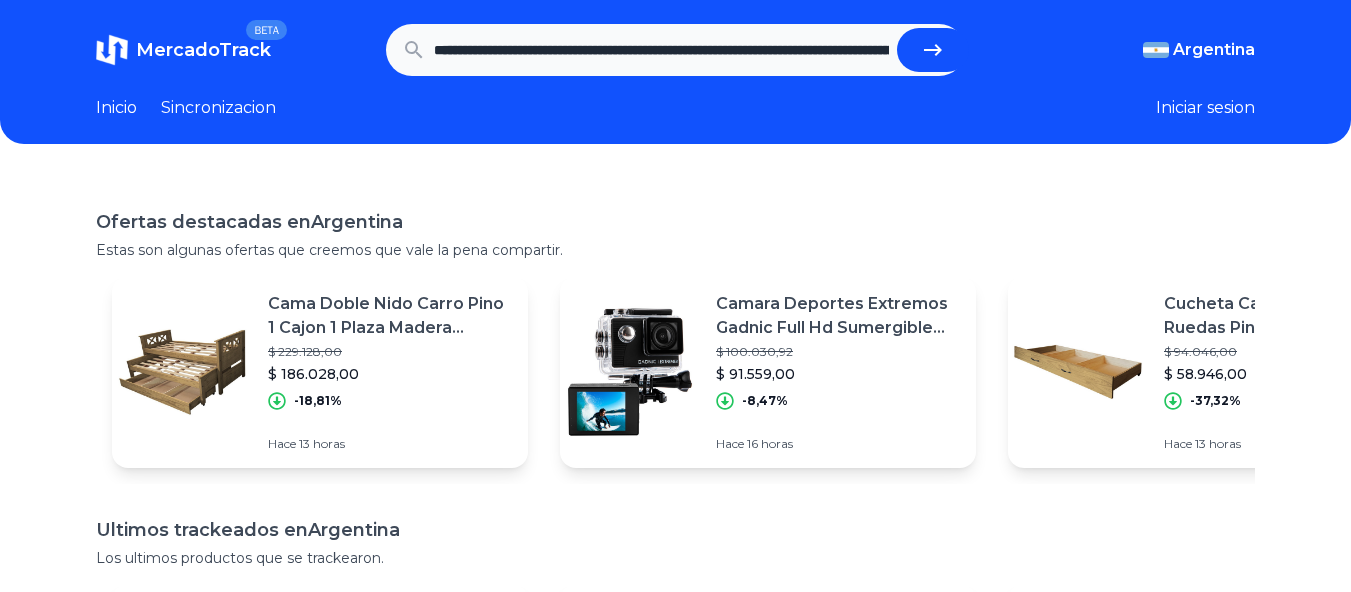 click at bounding box center [933, 50] 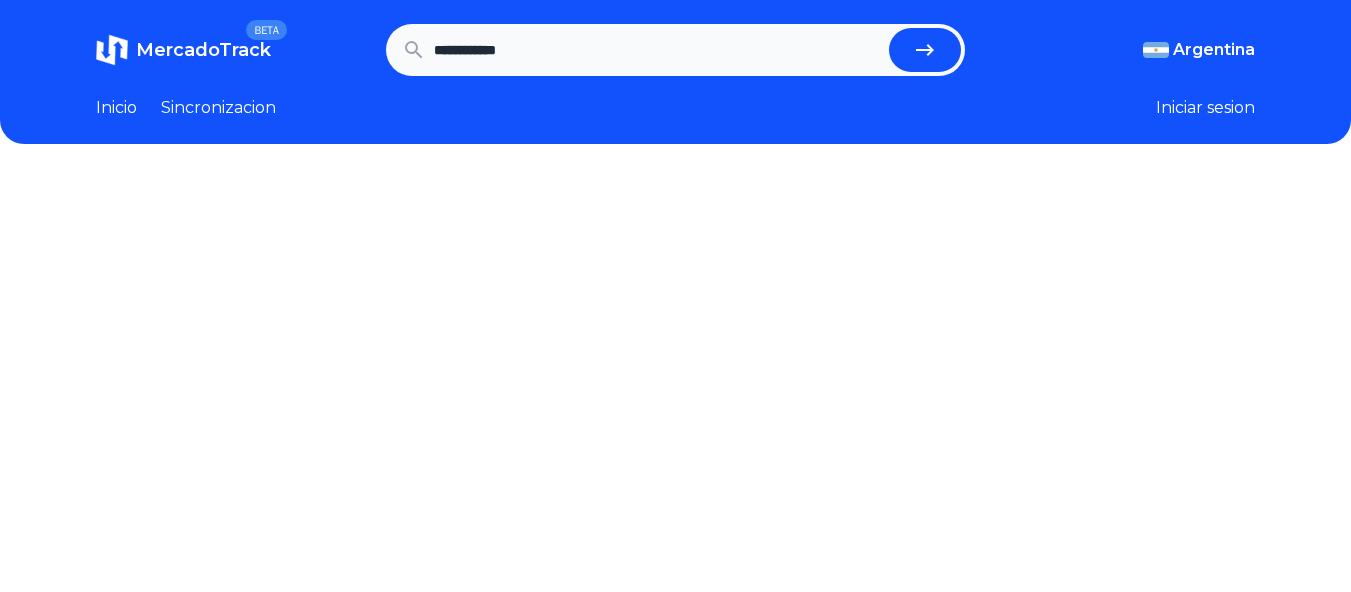 scroll, scrollTop: 0, scrollLeft: 0, axis: both 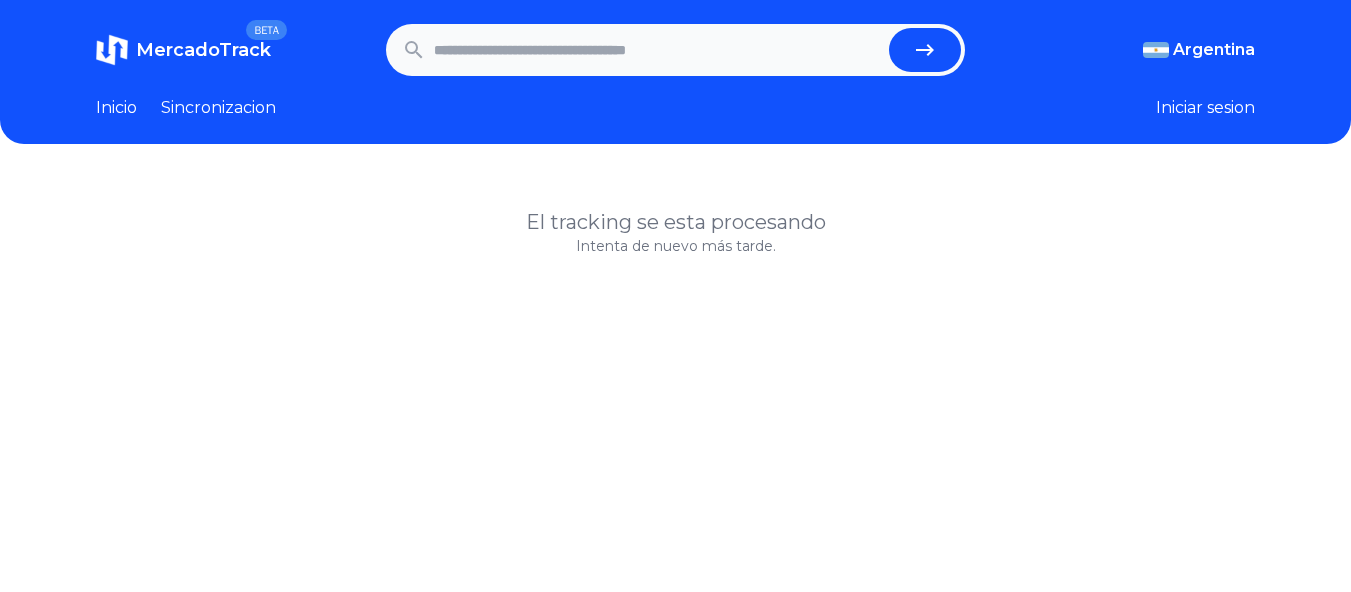 click at bounding box center (925, 50) 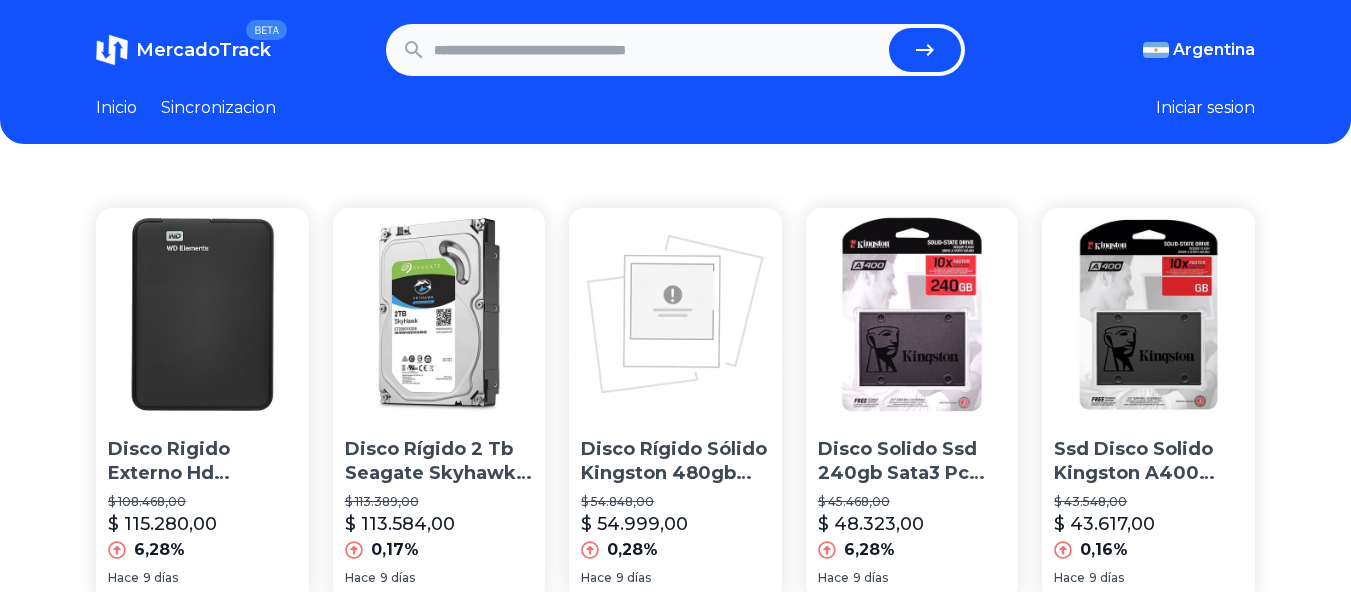 scroll, scrollTop: 0, scrollLeft: 0, axis: both 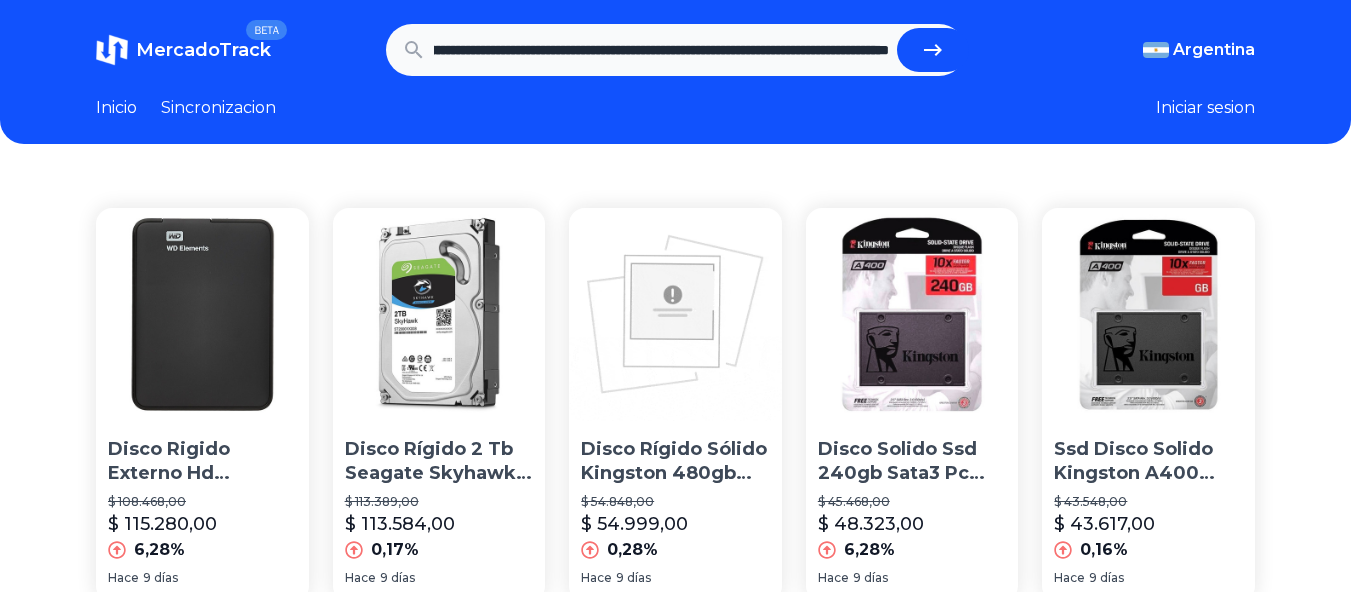 type on "**********" 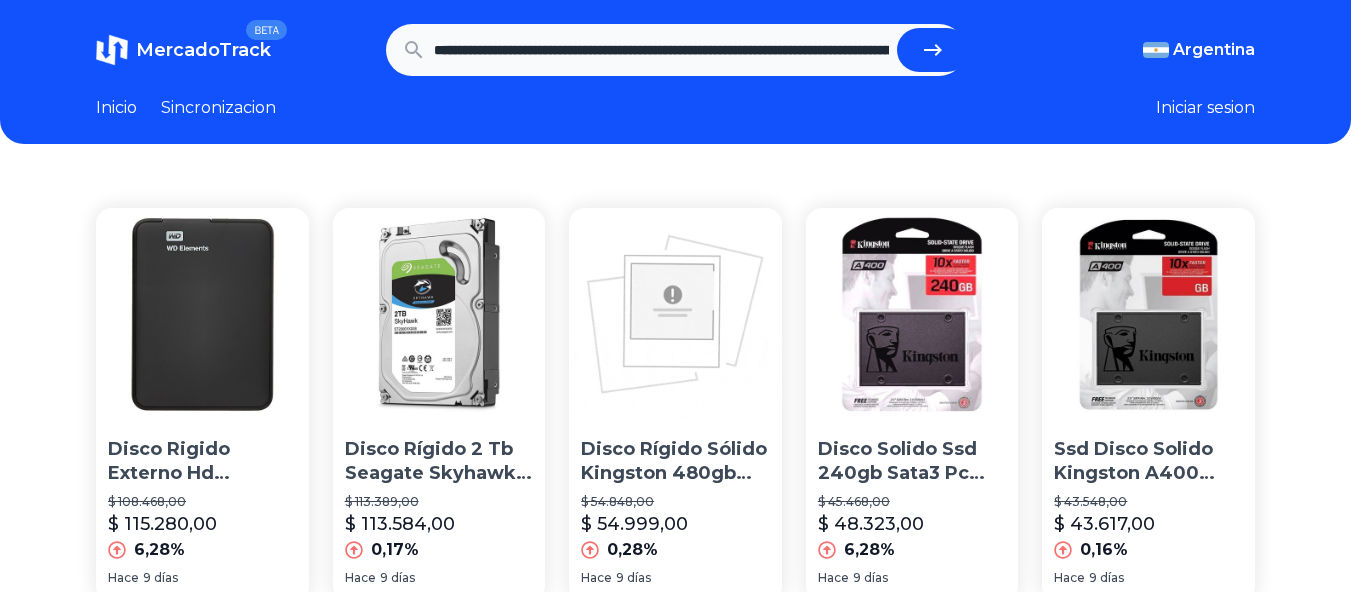 click at bounding box center (933, 50) 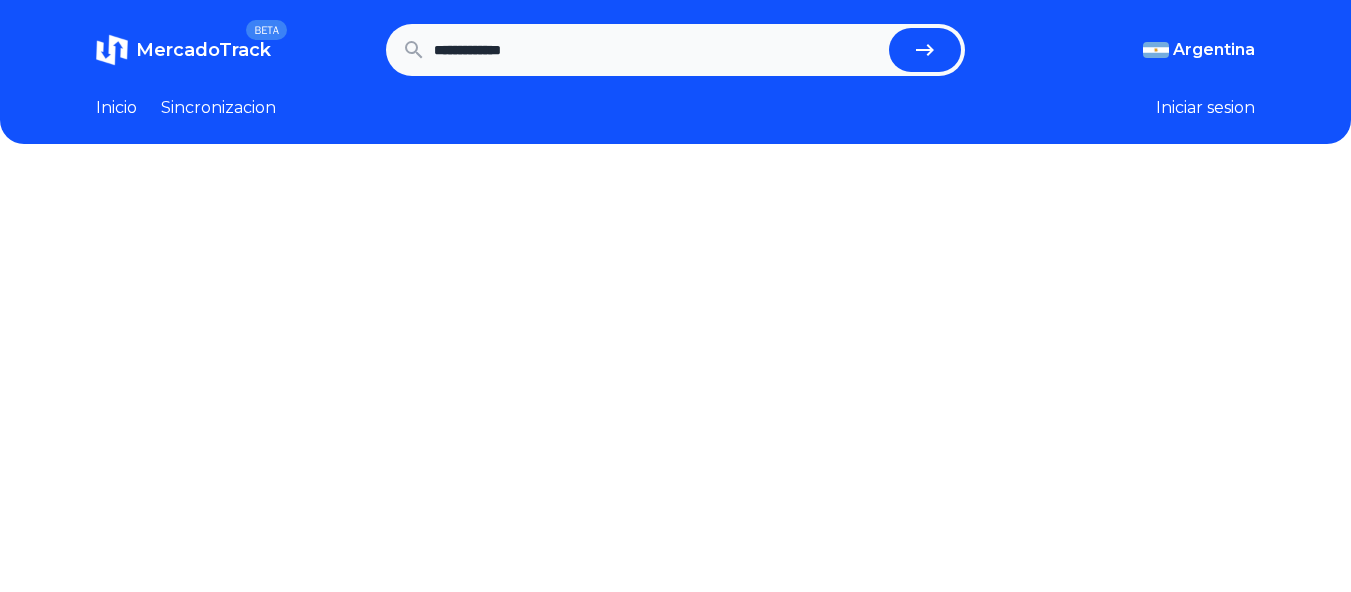 scroll, scrollTop: 0, scrollLeft: 0, axis: both 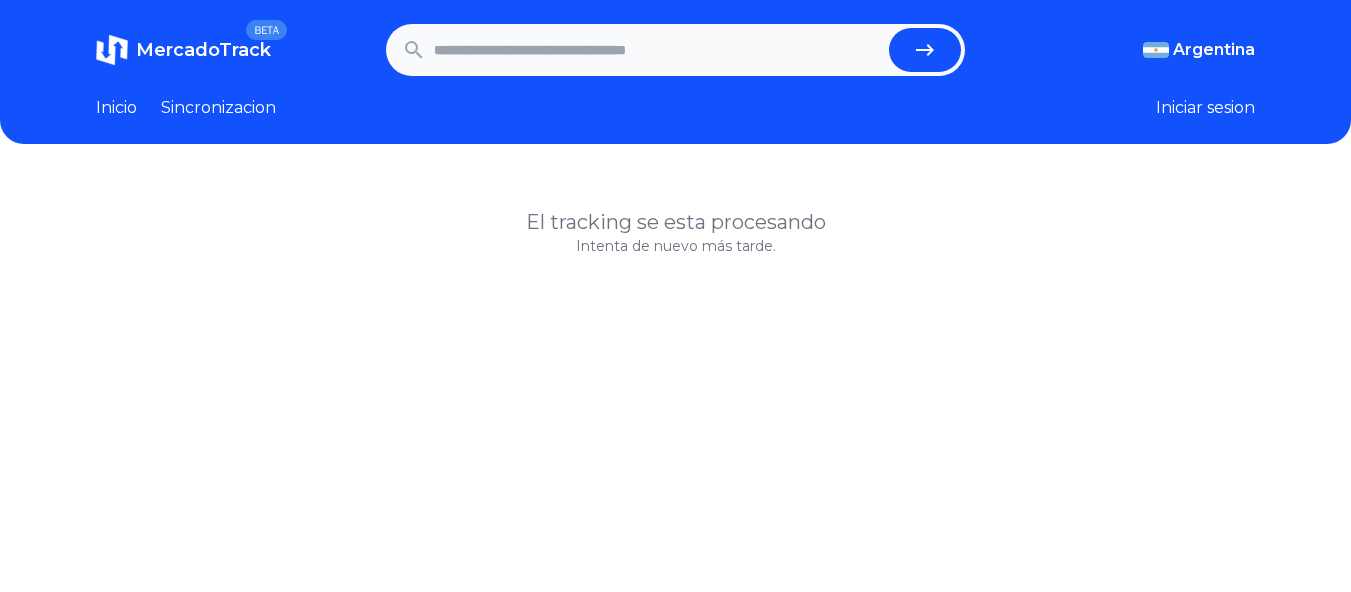 click at bounding box center [658, 50] 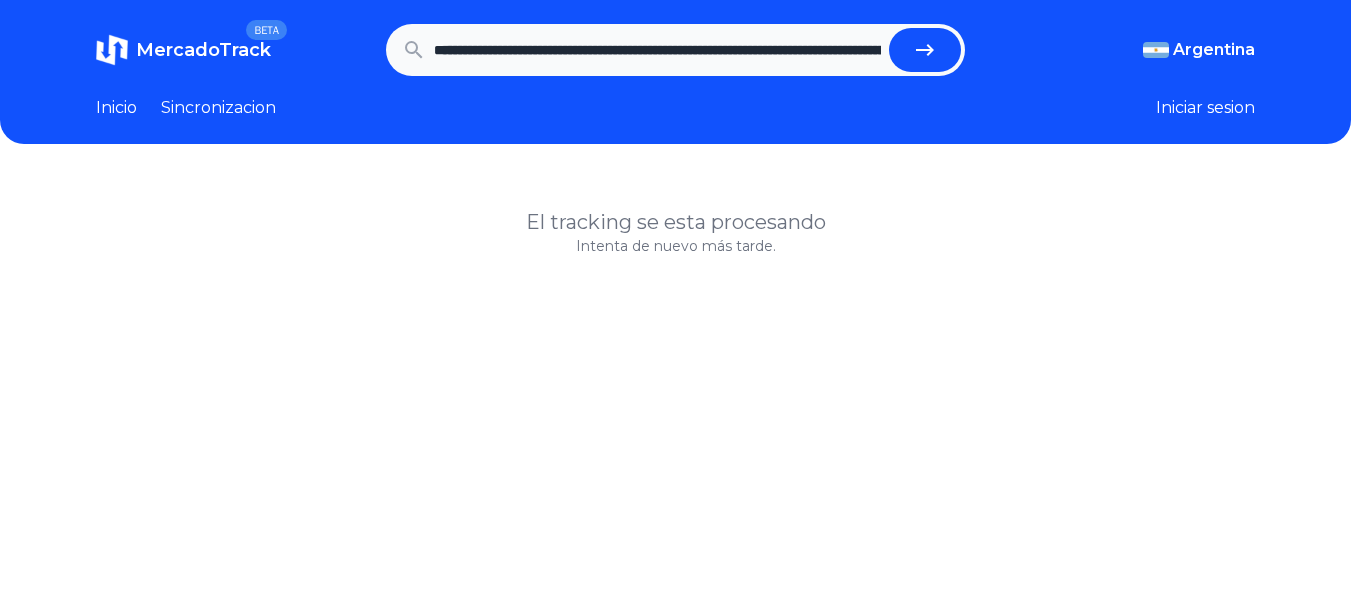 scroll, scrollTop: 0, scrollLeft: 2255, axis: horizontal 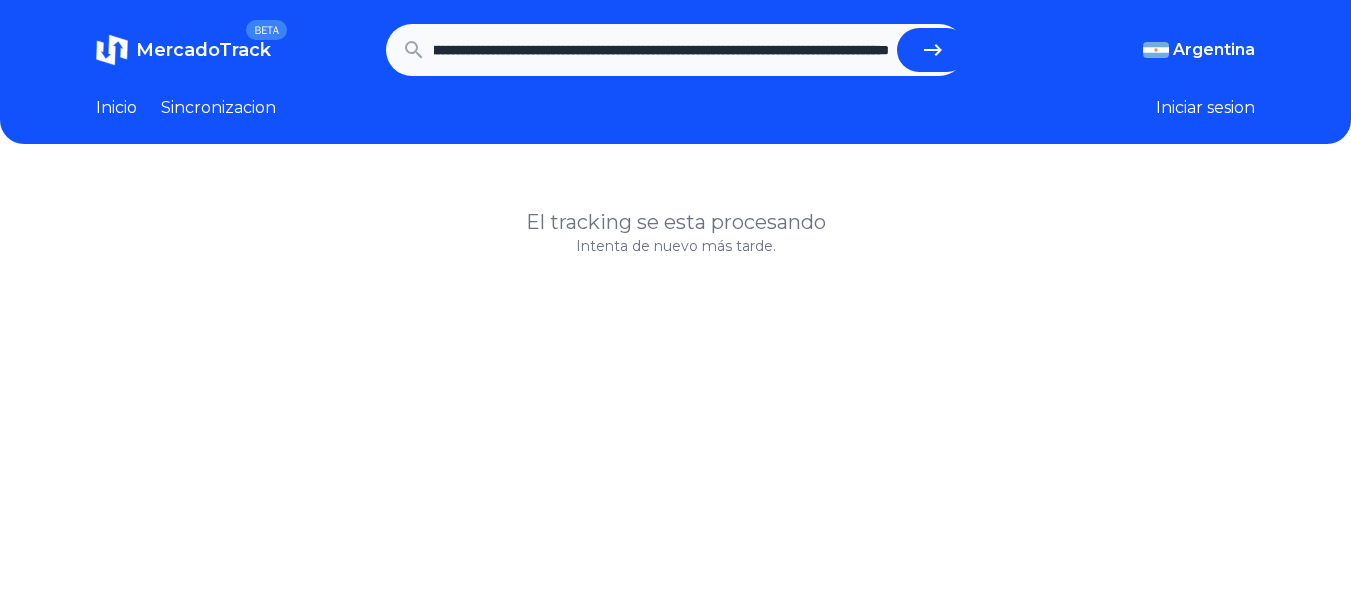 type on "**********" 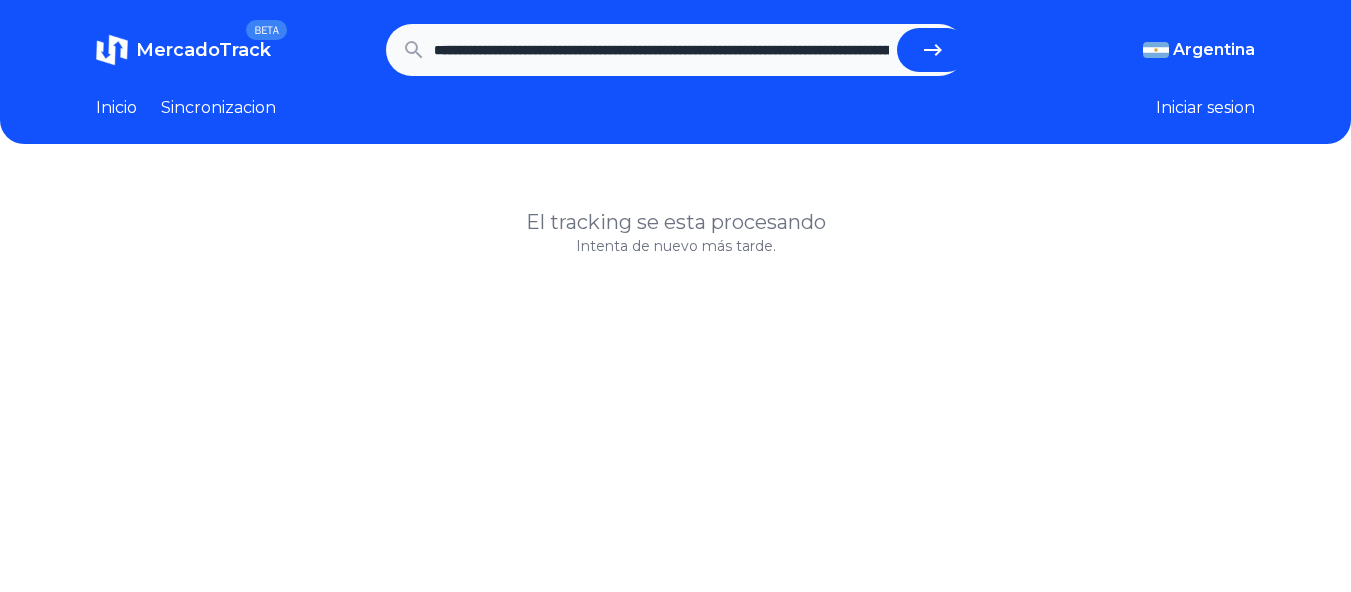 click at bounding box center (933, 50) 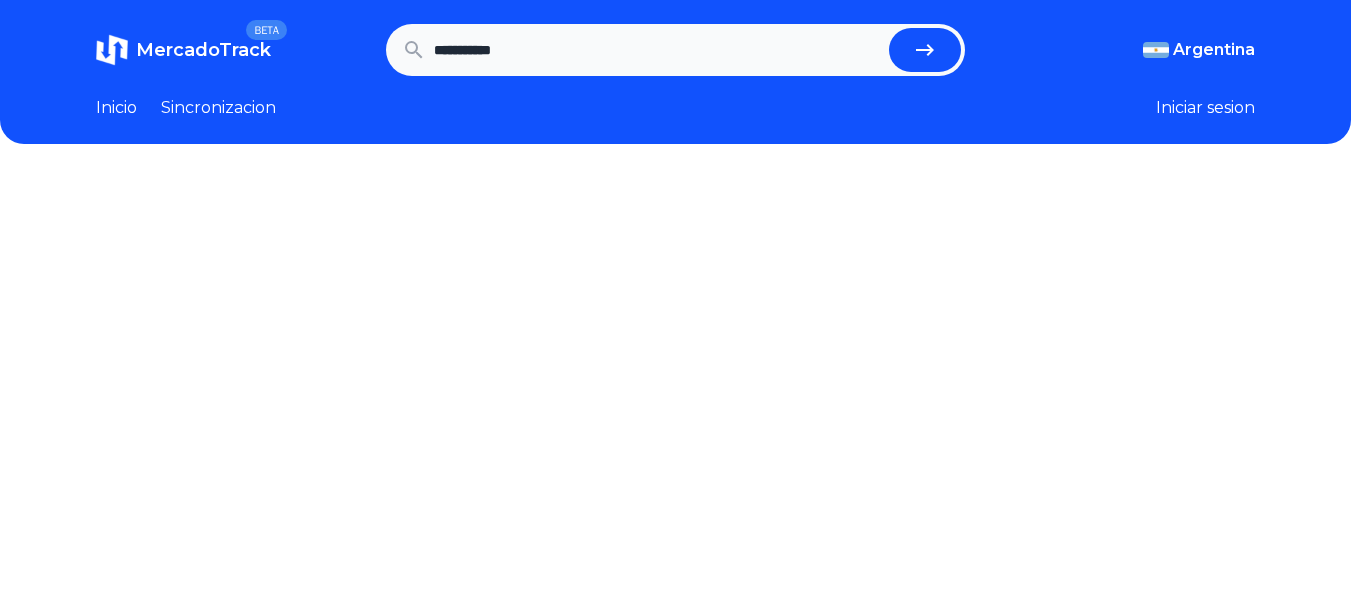 scroll, scrollTop: 0, scrollLeft: 0, axis: both 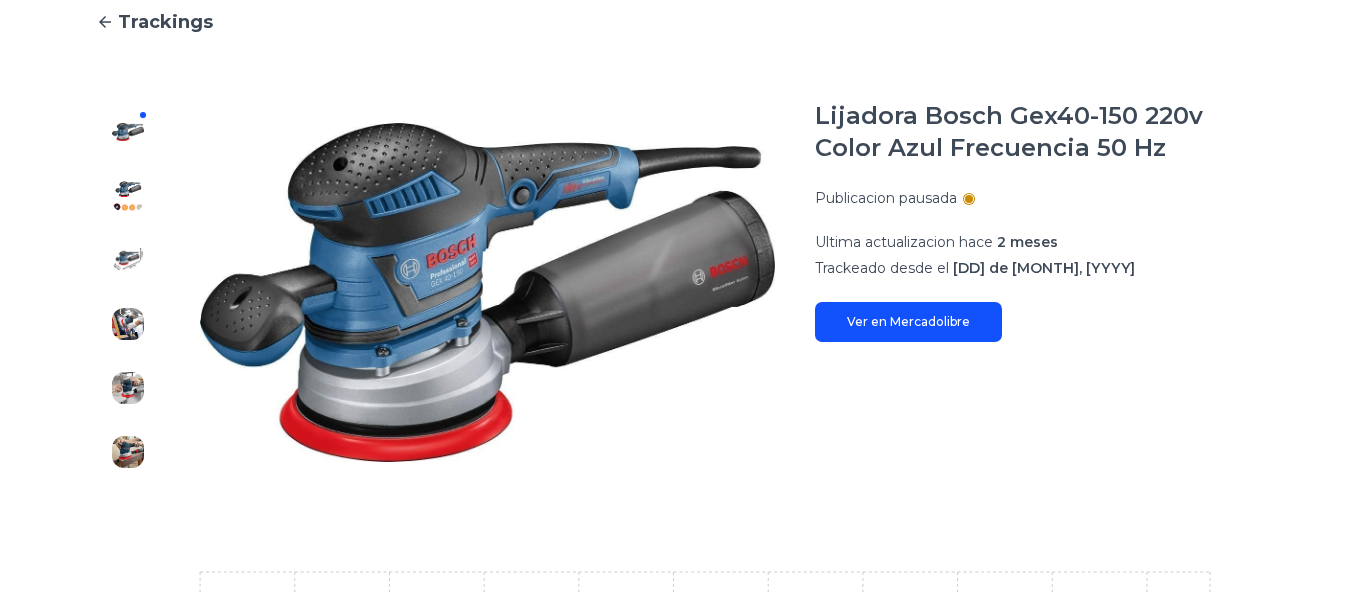 click on "Ver en Mercadolibre" at bounding box center (908, 322) 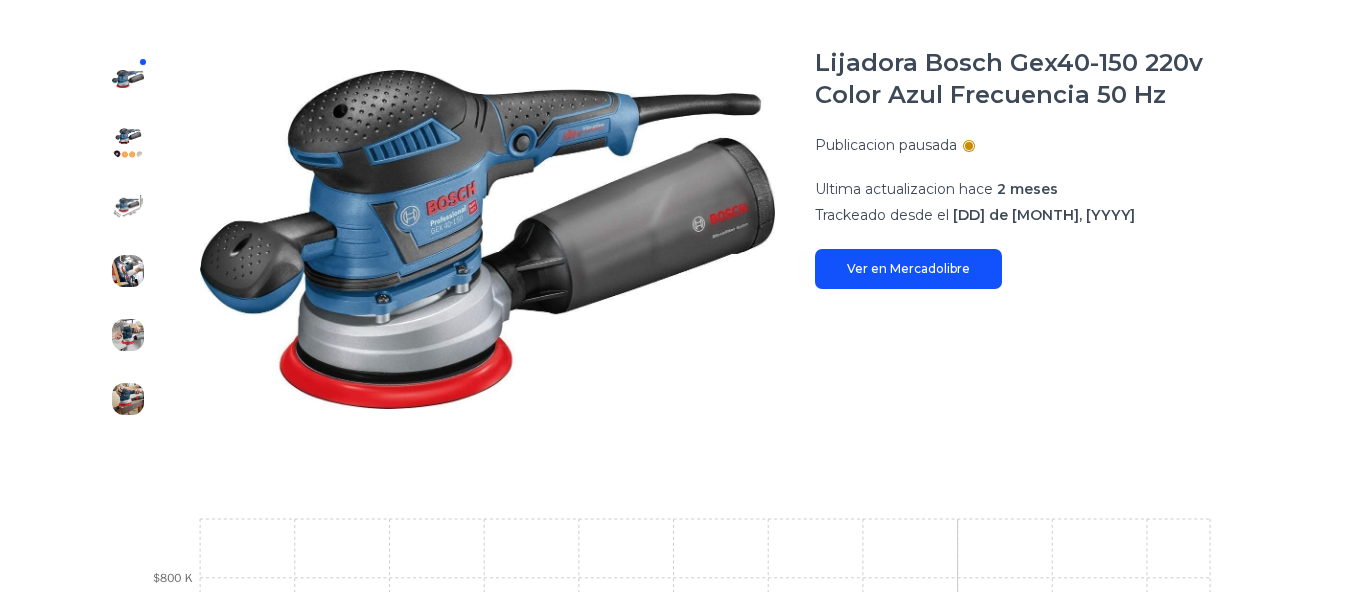 scroll, scrollTop: 200, scrollLeft: 0, axis: vertical 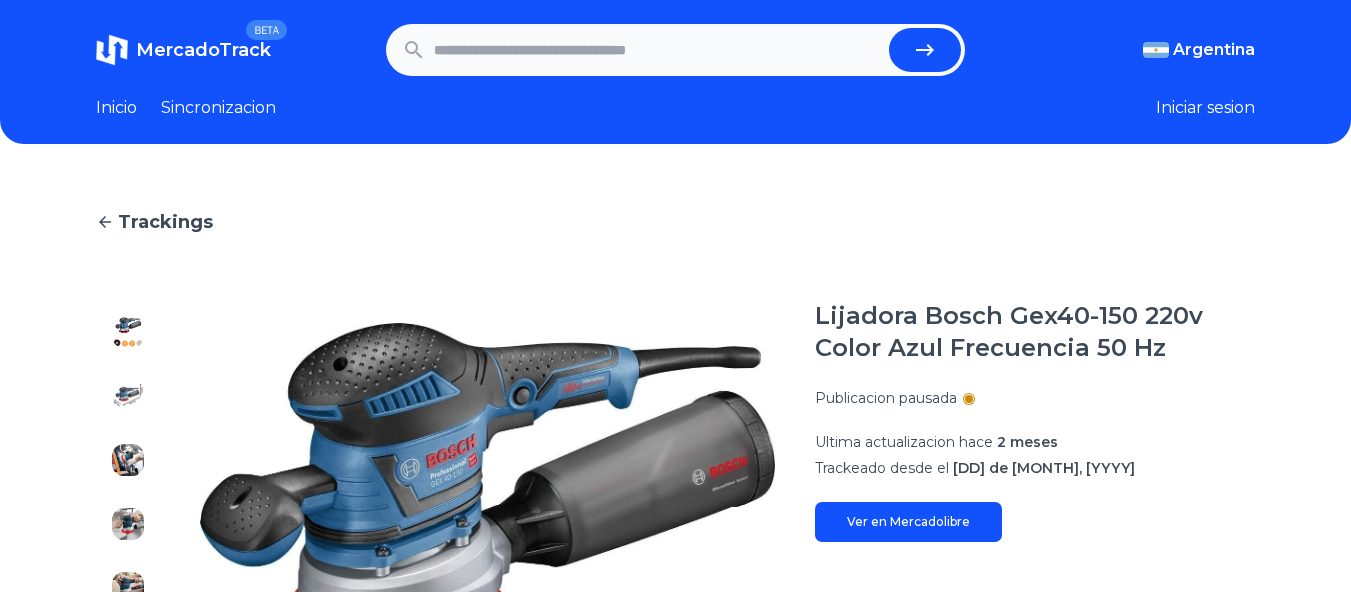 click on "Inicio" at bounding box center (116, 108) 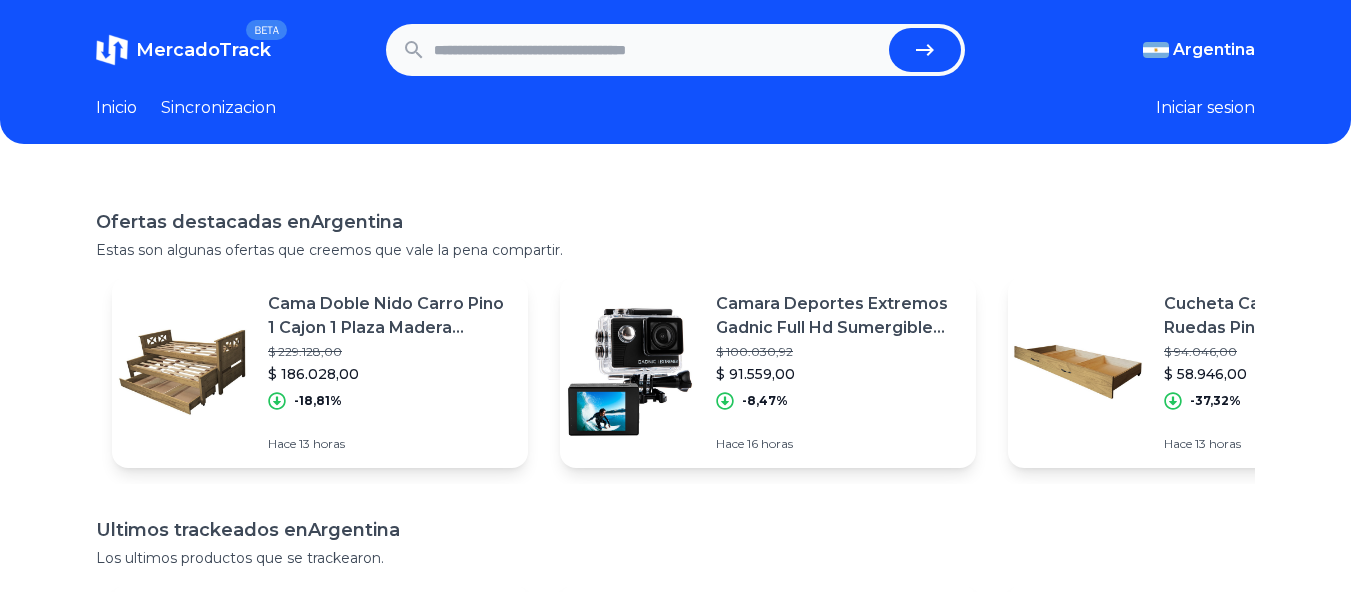 click on "Inicio" at bounding box center [116, 108] 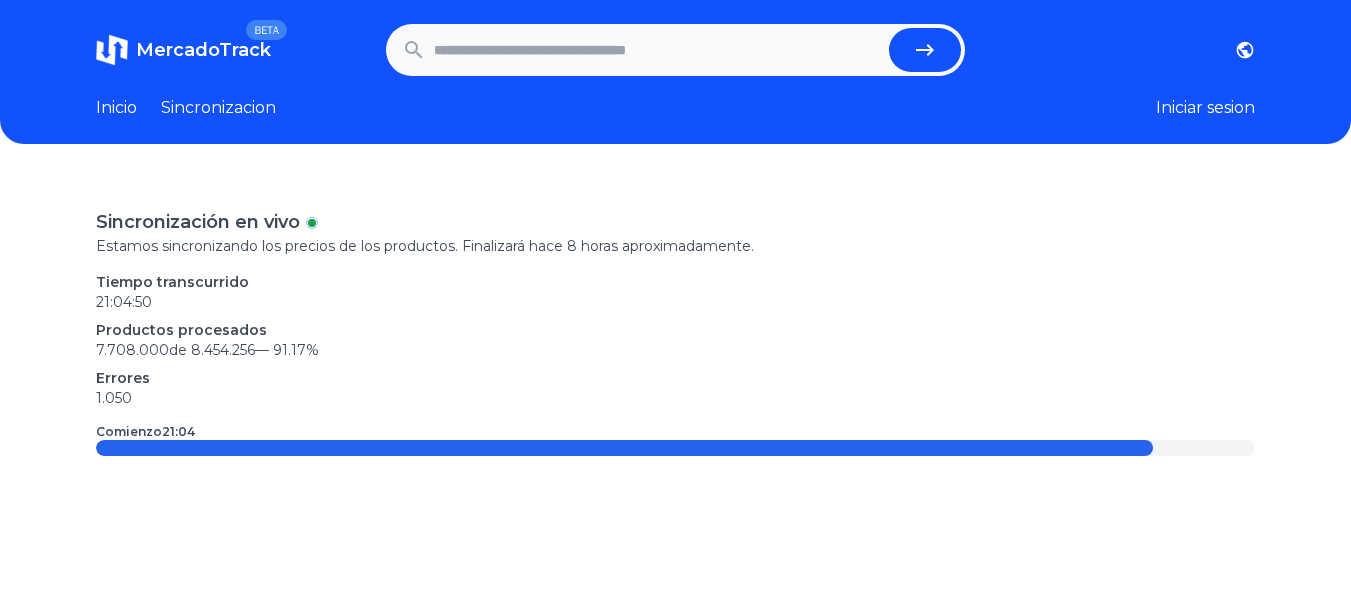click at bounding box center (658, 50) 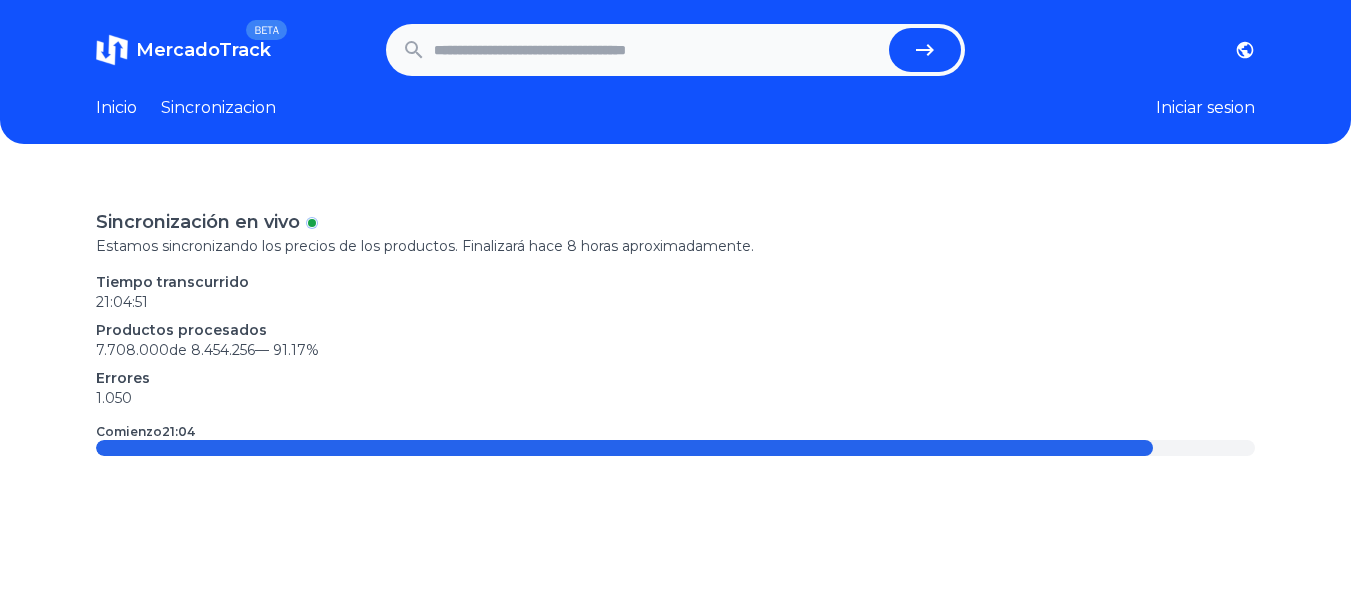 paste on "**********" 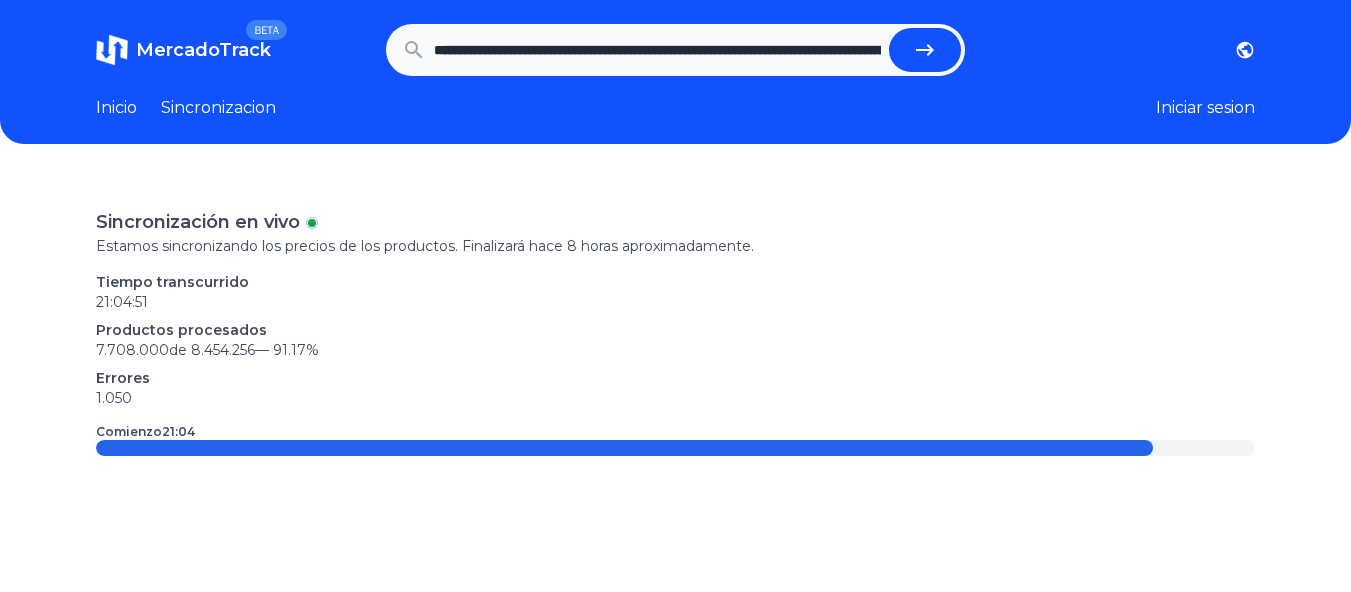 scroll, scrollTop: 0, scrollLeft: 571, axis: horizontal 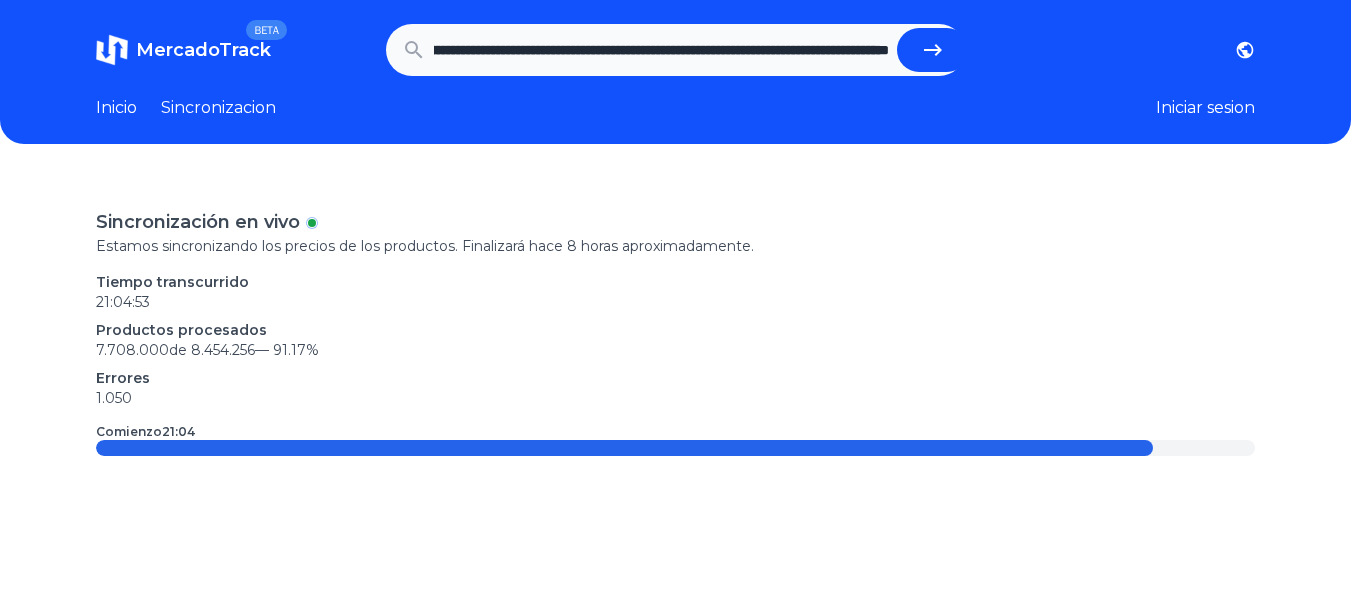 type on "**********" 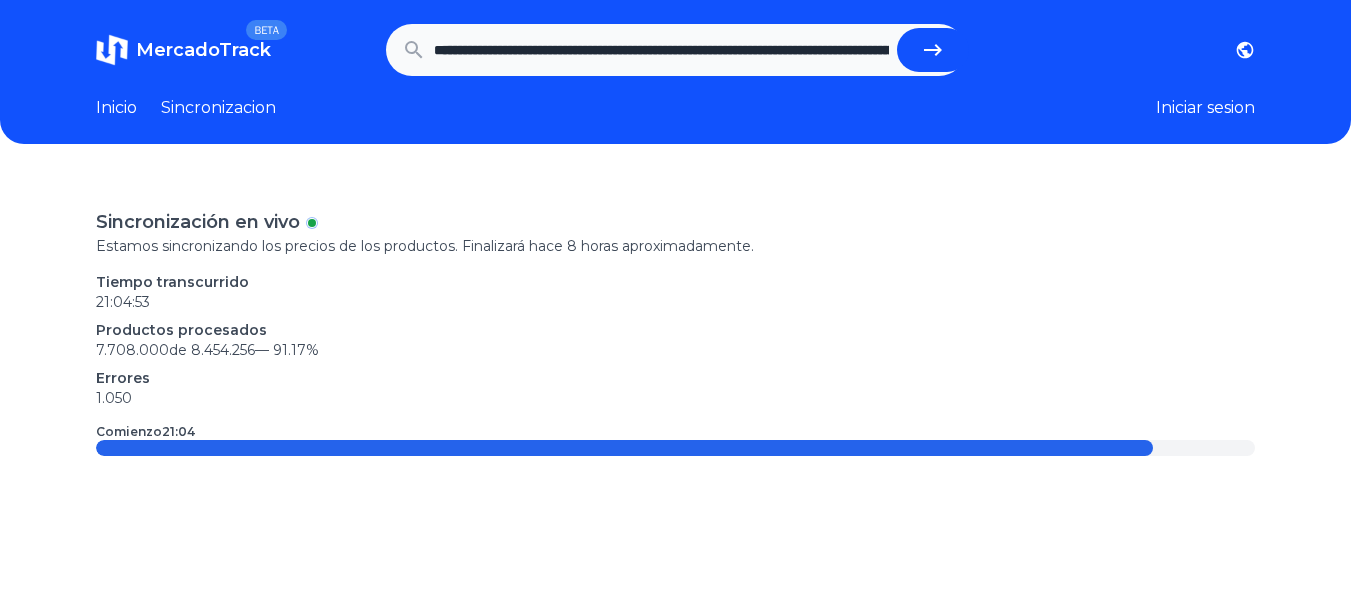 click at bounding box center [933, 50] 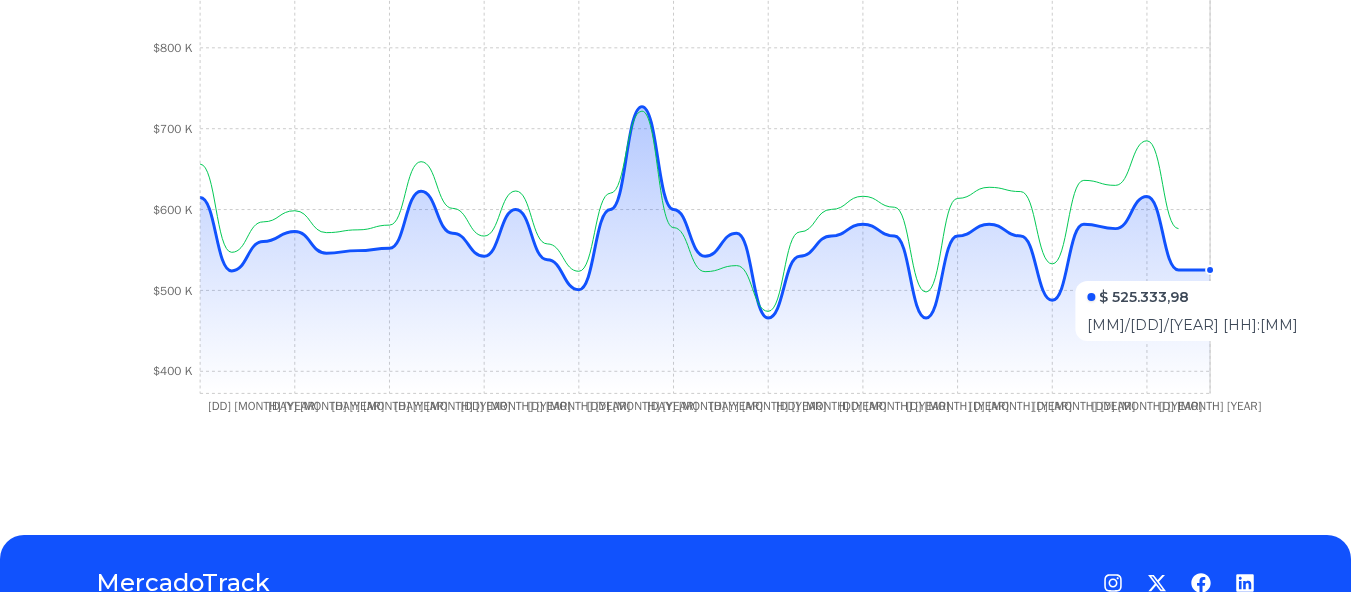 scroll, scrollTop: 878, scrollLeft: 0, axis: vertical 